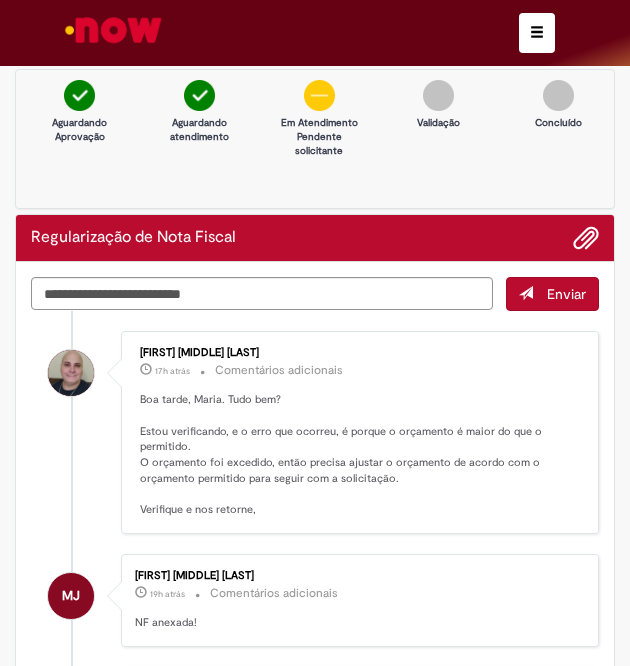 scroll, scrollTop: 0, scrollLeft: 0, axis: both 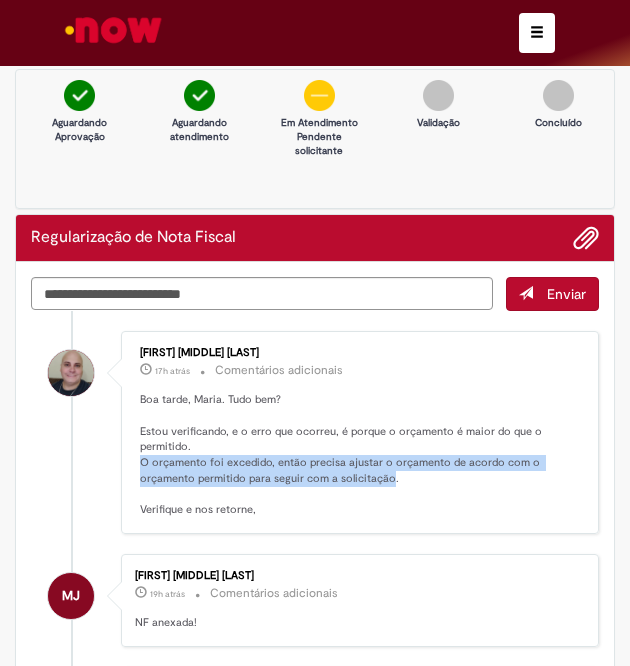 click at bounding box center [537, 33] 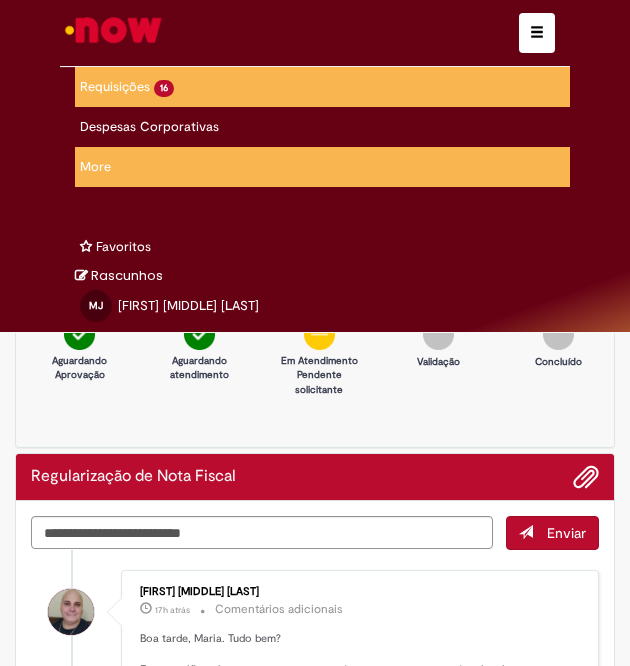 scroll, scrollTop: 23, scrollLeft: 0, axis: vertical 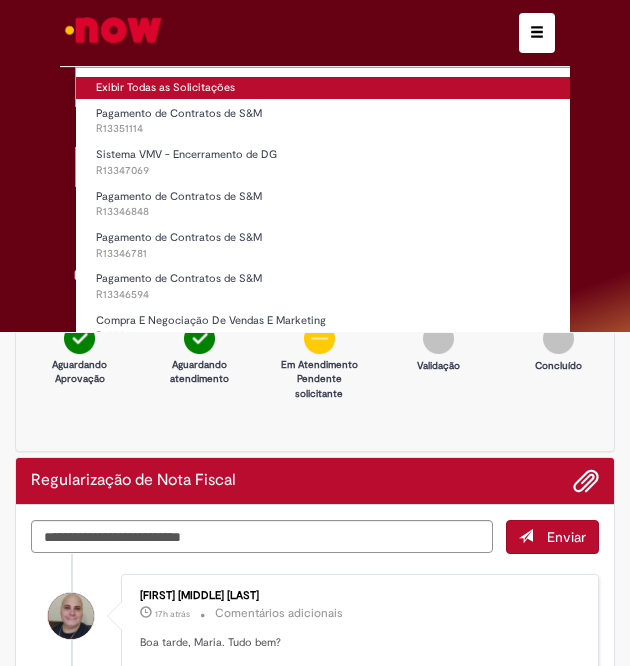 click on "Exibir Todas as Solicitações" at bounding box center (372, 88) 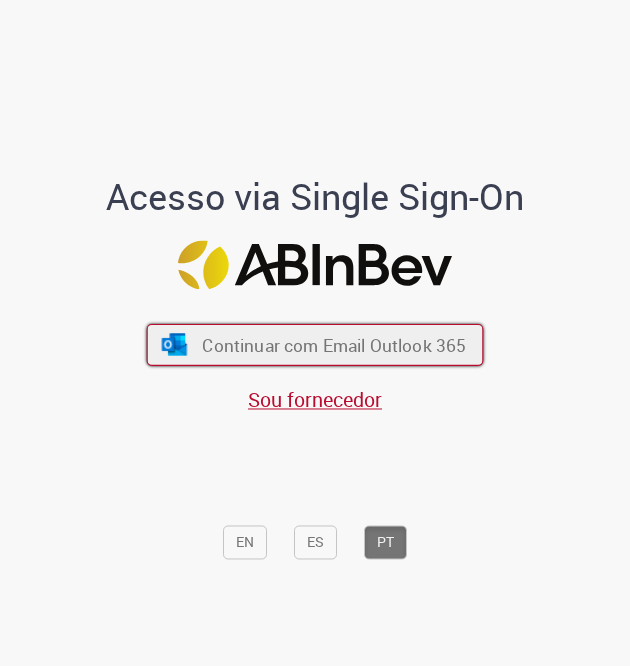 click on "Continuar com Email Outlook 365" at bounding box center (334, 344) 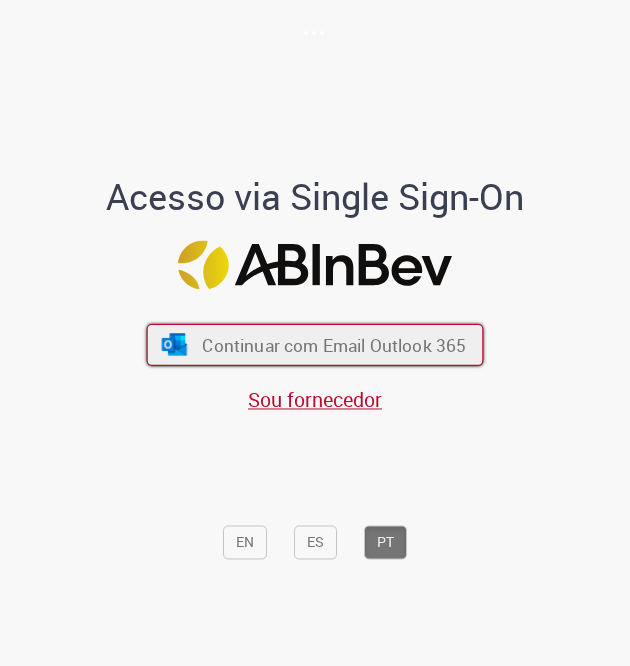 scroll, scrollTop: 0, scrollLeft: 0, axis: both 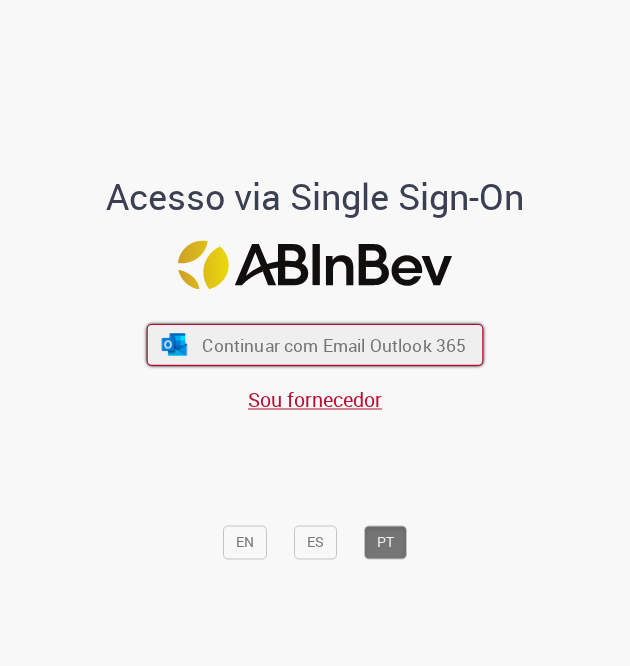 click on "Continuar com Email Outlook 365" at bounding box center [315, 345] 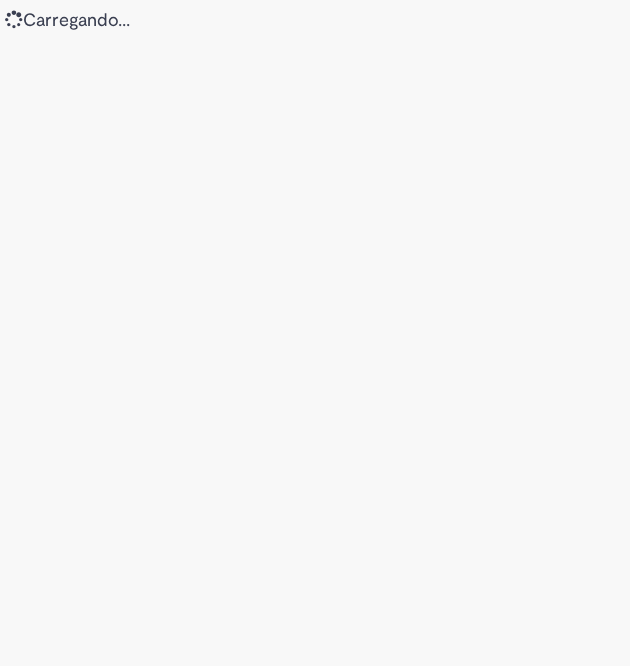 scroll, scrollTop: 0, scrollLeft: 0, axis: both 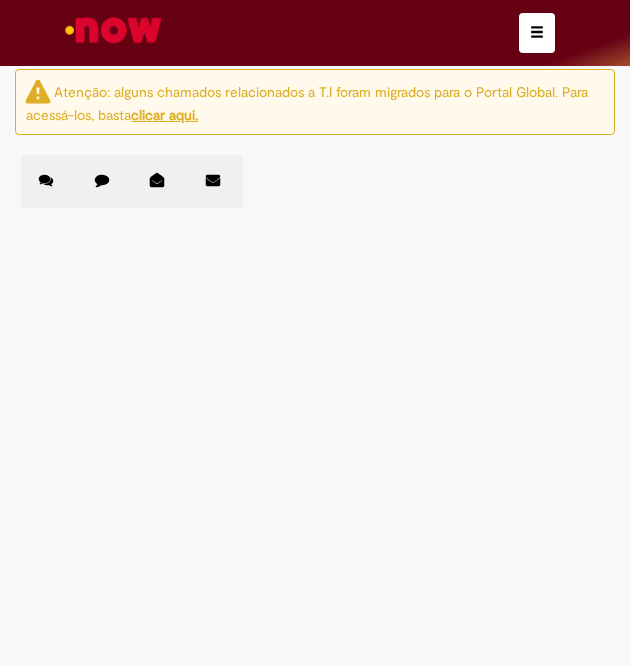 click on "Pagamento de Contratos de S&M" at bounding box center [0, 0] 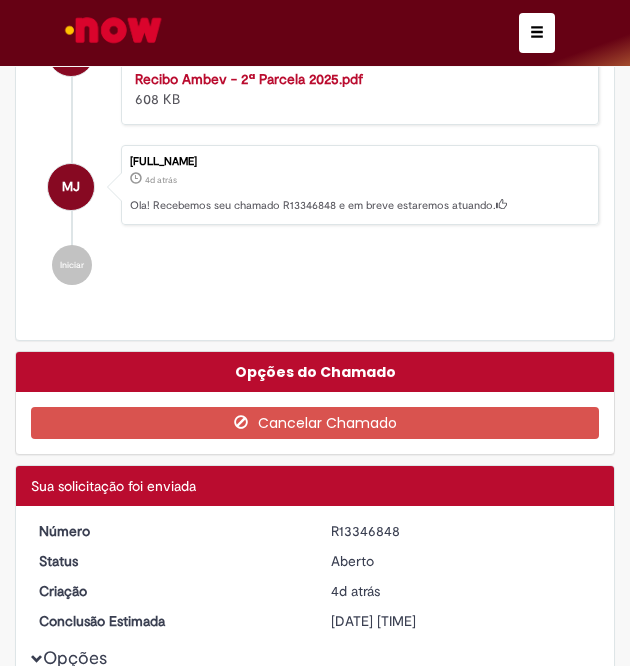 scroll, scrollTop: 0, scrollLeft: 0, axis: both 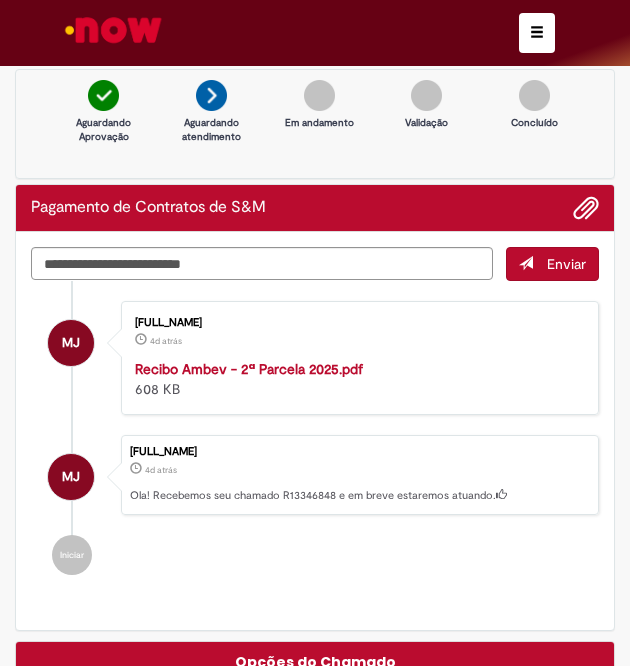 click at bounding box center (537, 33) 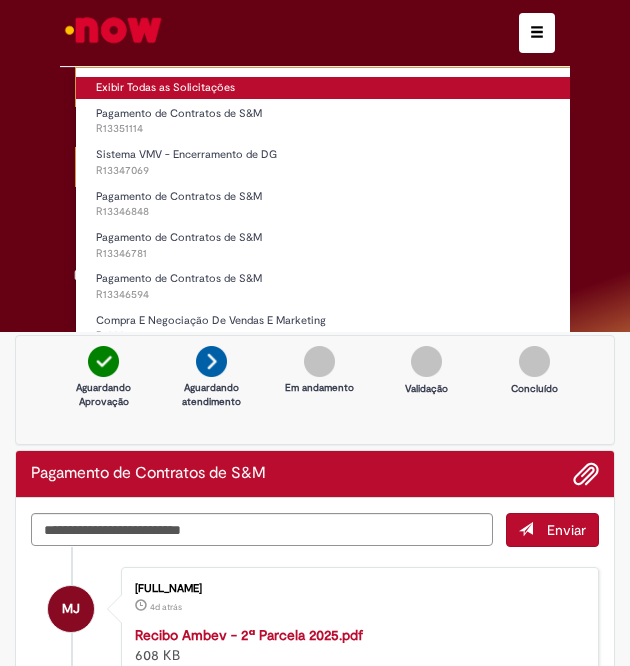 click on "Exibir Todas as Solicitações" at bounding box center (372, 88) 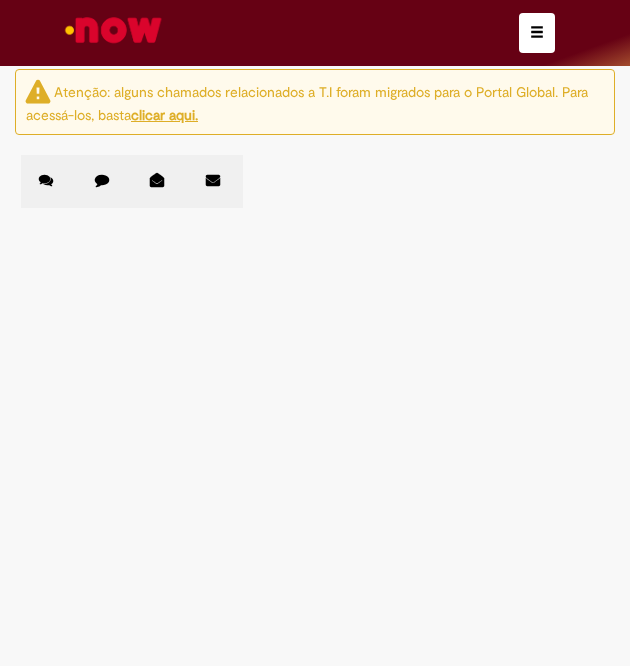 scroll, scrollTop: 374, scrollLeft: 0, axis: vertical 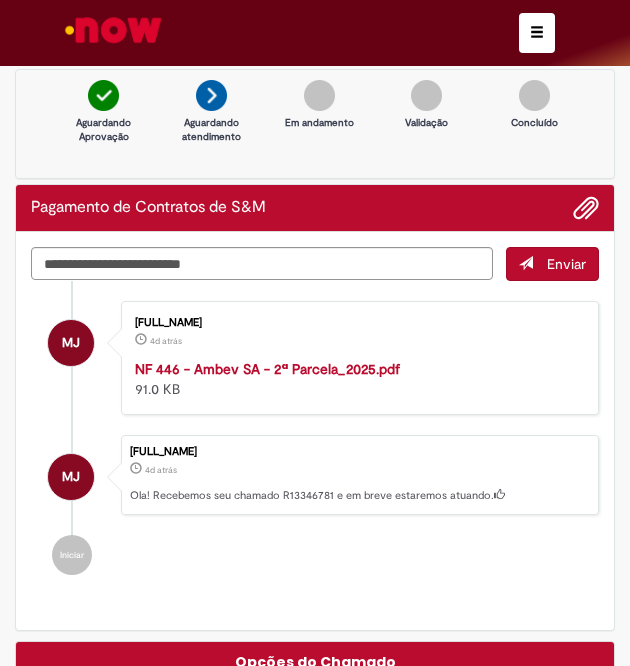 click at bounding box center [537, 33] 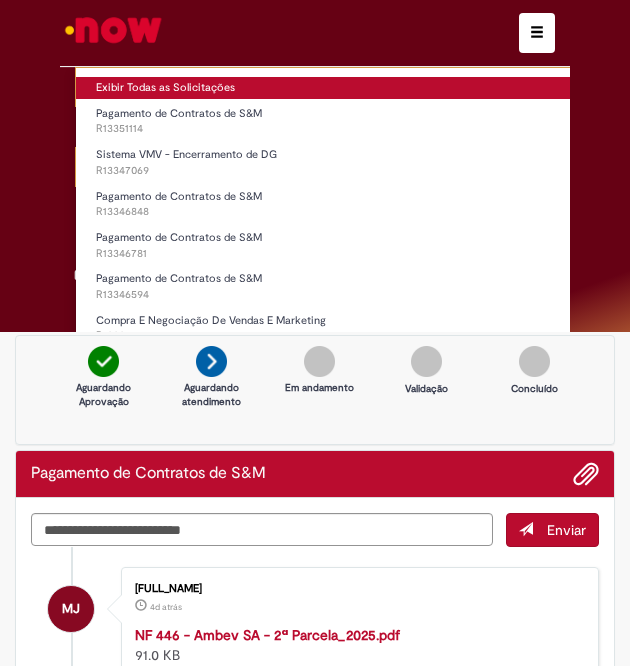 click on "Exibir Todas as Solicitações" at bounding box center (372, 88) 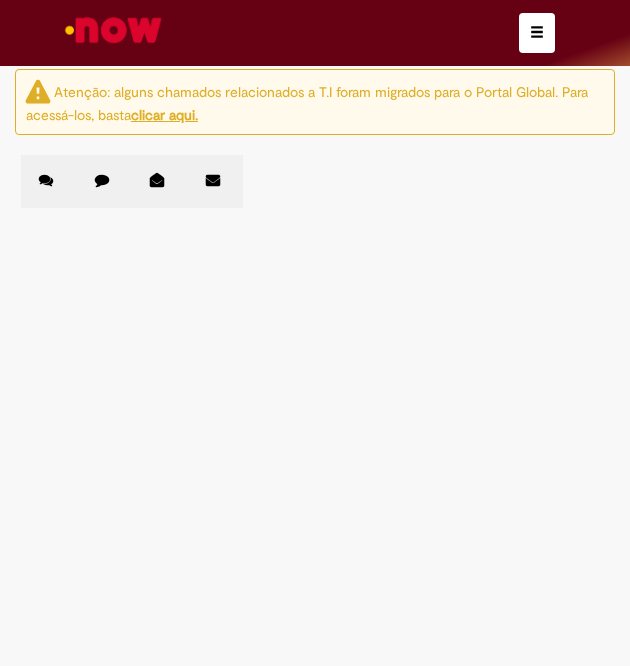 scroll, scrollTop: 372, scrollLeft: 0, axis: vertical 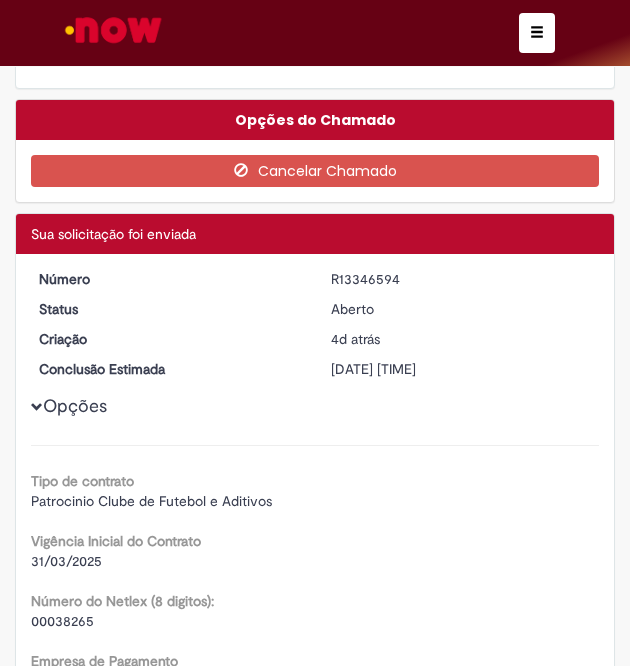 drag, startPoint x: 317, startPoint y: 269, endPoint x: 394, endPoint y: 269, distance: 77 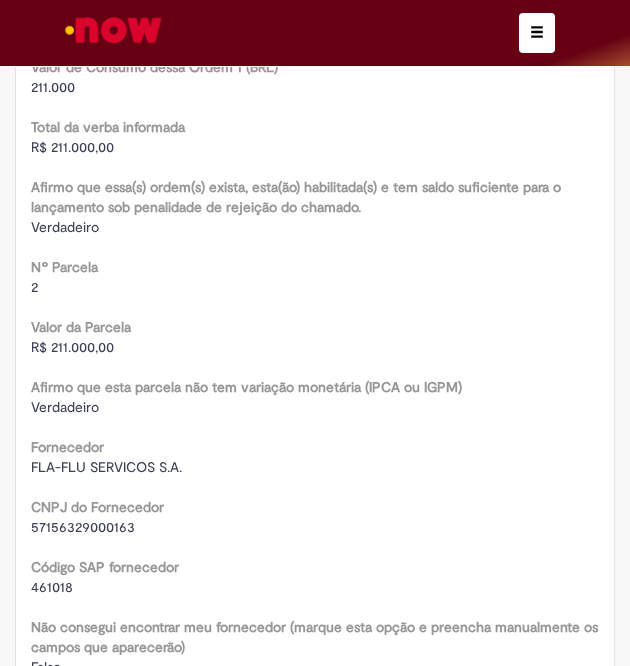 scroll, scrollTop: 1815, scrollLeft: 0, axis: vertical 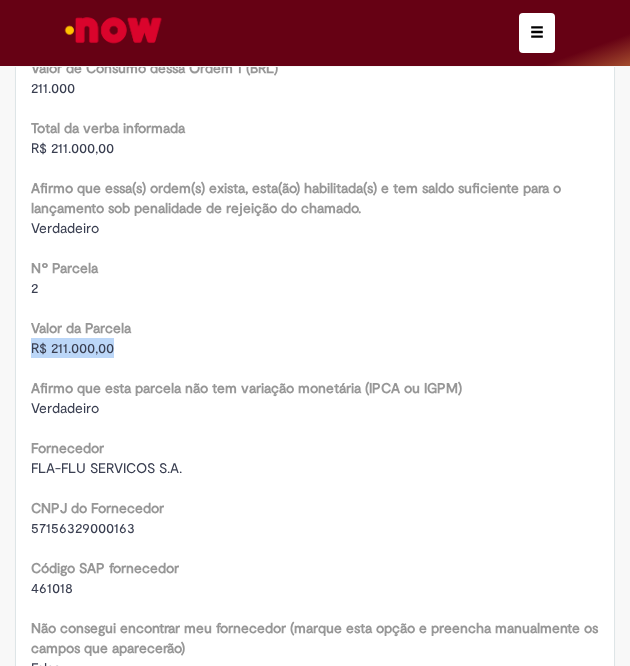 drag, startPoint x: 30, startPoint y: 340, endPoint x: 158, endPoint y: 348, distance: 128.24976 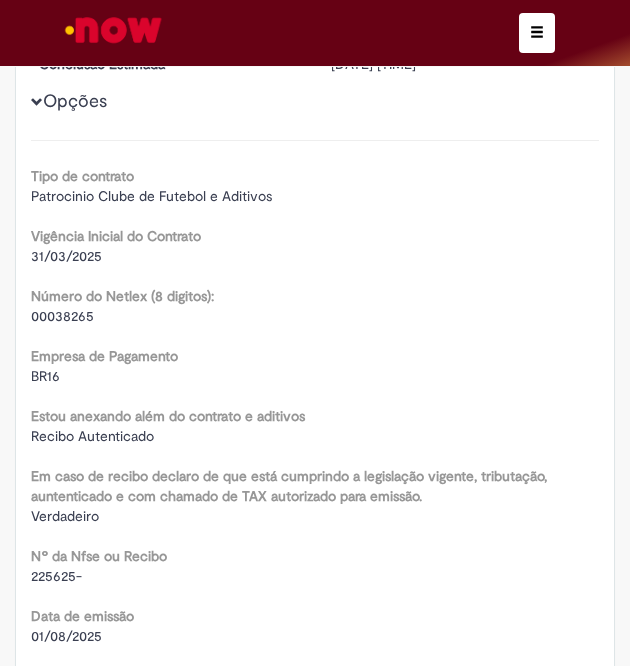 scroll, scrollTop: 663, scrollLeft: 0, axis: vertical 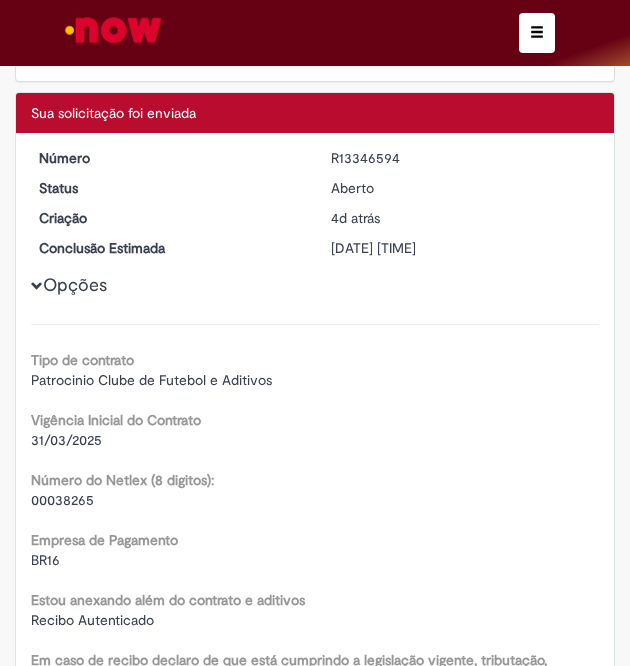click at bounding box center [537, 33] 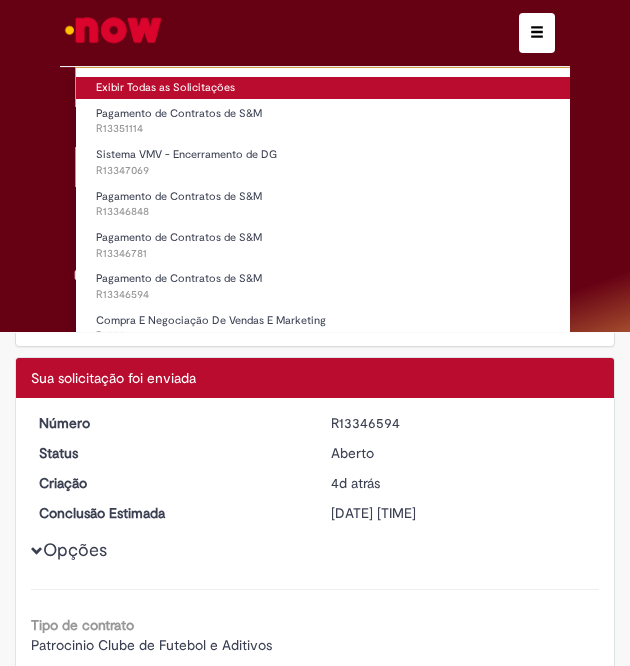 click on "Exibir Todas as Solicitações" at bounding box center [372, 88] 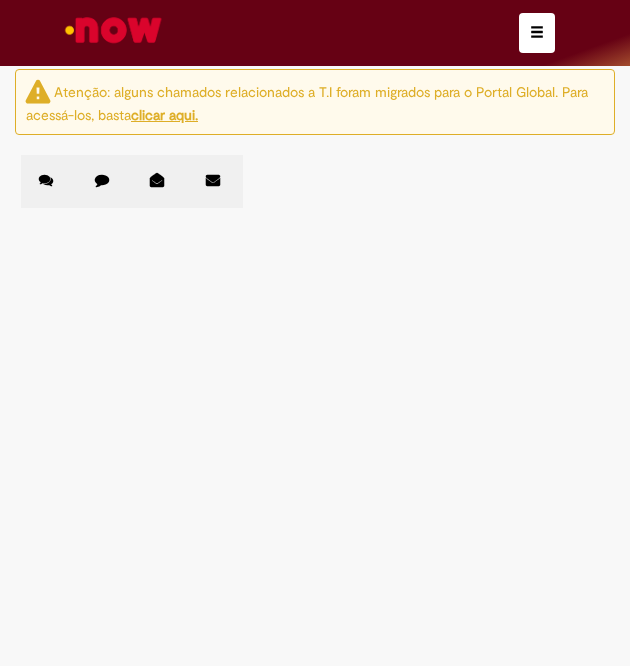 scroll, scrollTop: 332, scrollLeft: 0, axis: vertical 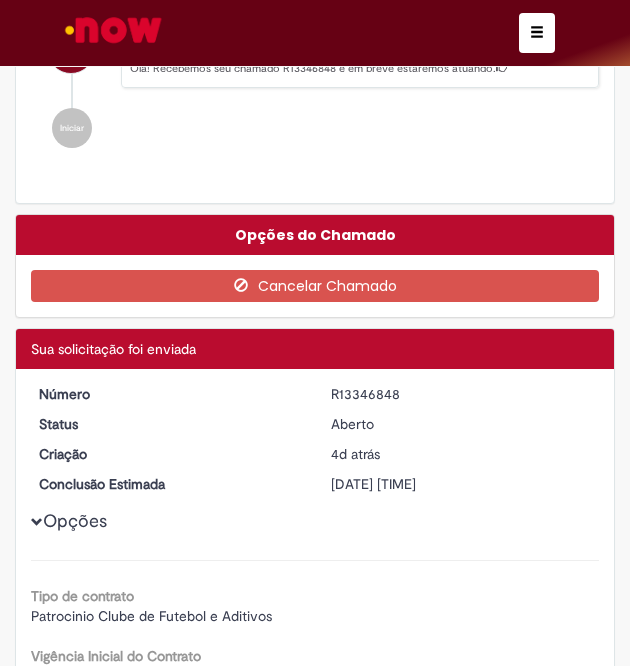 drag, startPoint x: 316, startPoint y: 391, endPoint x: 434, endPoint y: 392, distance: 118.004234 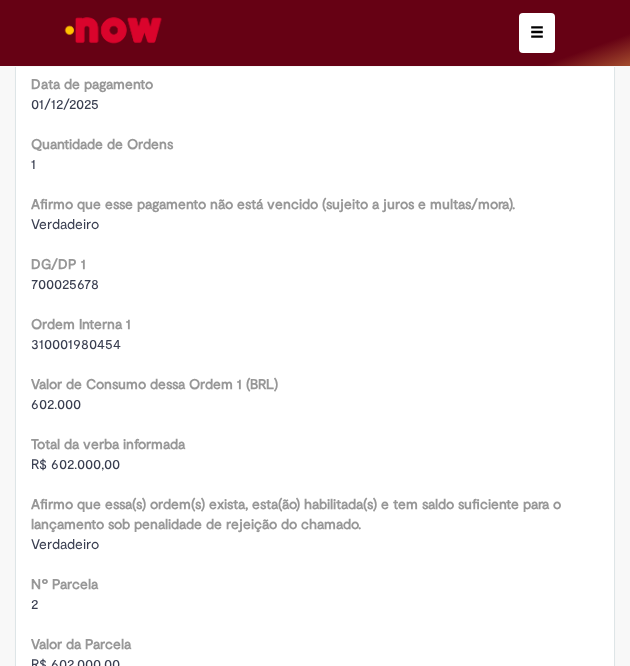 scroll, scrollTop: 1541, scrollLeft: 0, axis: vertical 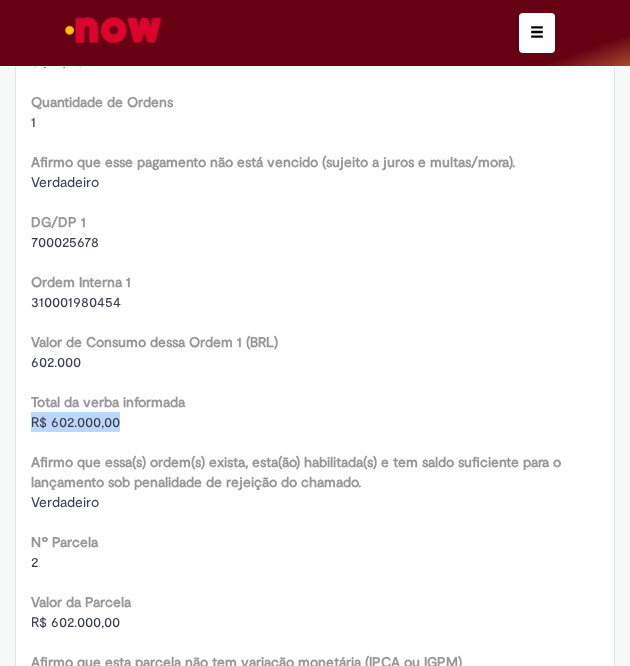 drag, startPoint x: 28, startPoint y: 408, endPoint x: 140, endPoint y: 415, distance: 112.21854 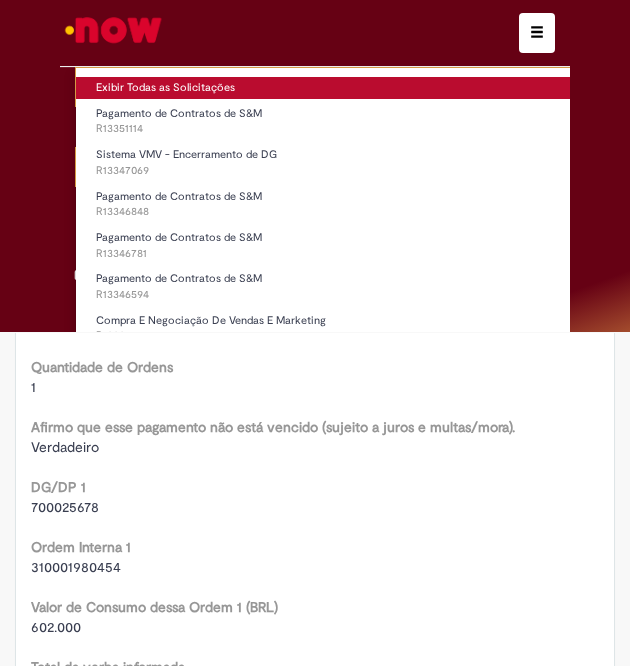 click on "Exibir Todas as Solicitações" at bounding box center [372, 88] 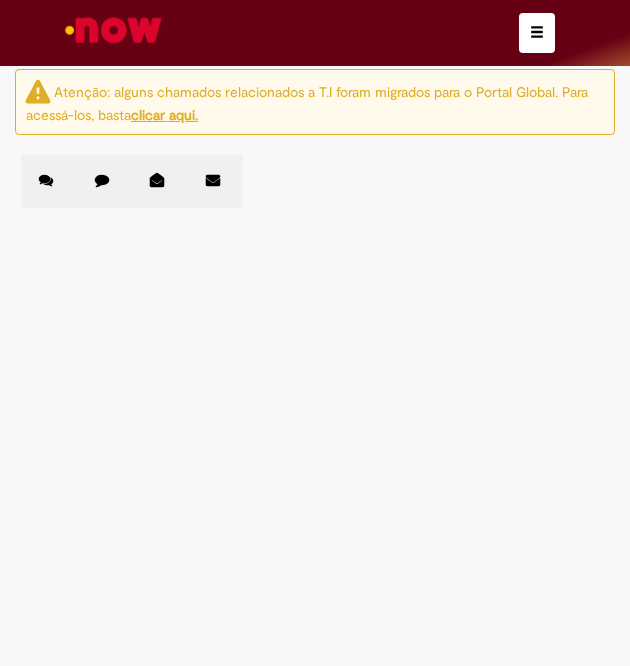 scroll, scrollTop: 330, scrollLeft: 0, axis: vertical 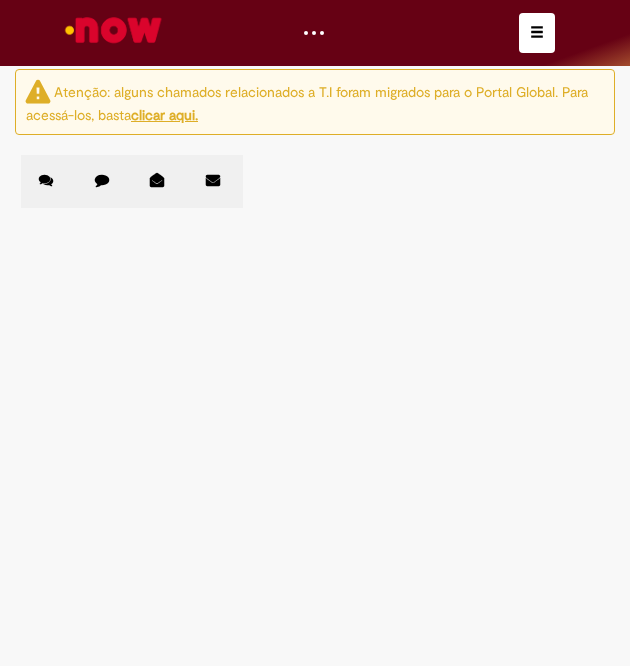 drag, startPoint x: 299, startPoint y: 436, endPoint x: 155, endPoint y: 443, distance: 144.17004 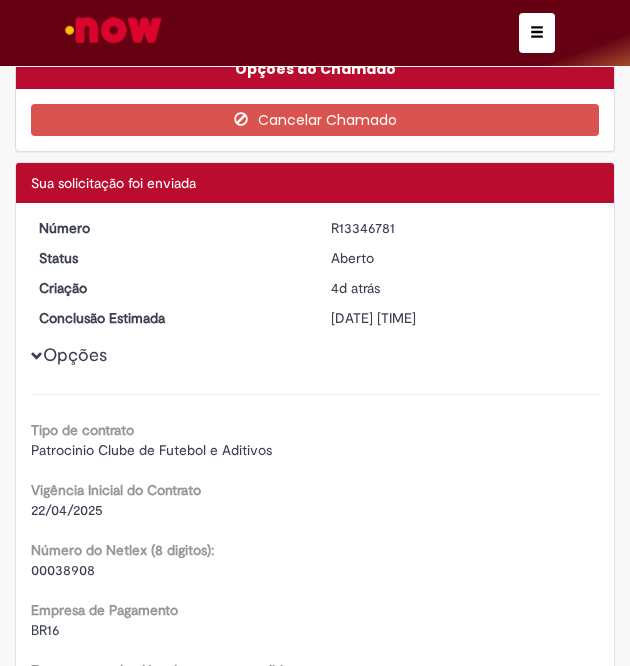 scroll, scrollTop: 592, scrollLeft: 0, axis: vertical 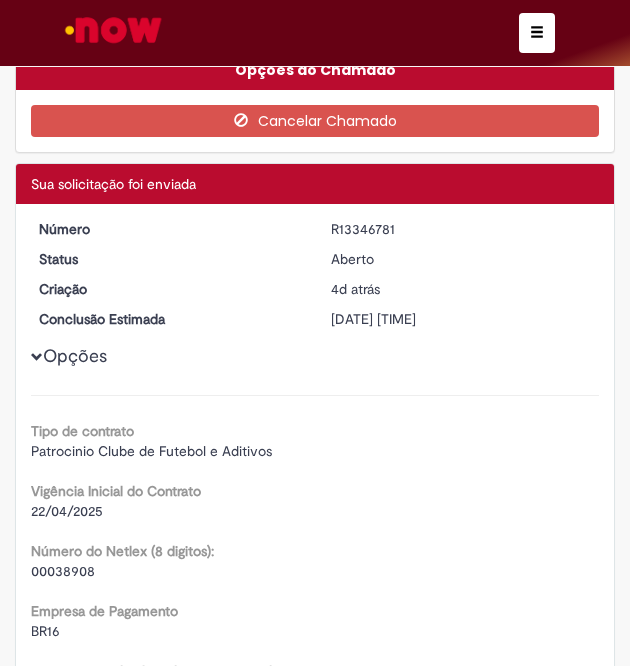 drag, startPoint x: 313, startPoint y: 221, endPoint x: 400, endPoint y: 220, distance: 87.005745 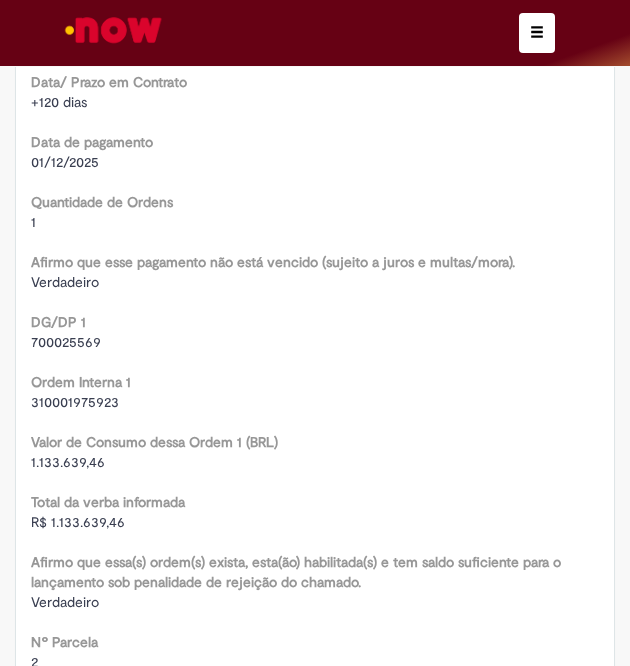 scroll, scrollTop: 1440, scrollLeft: 0, axis: vertical 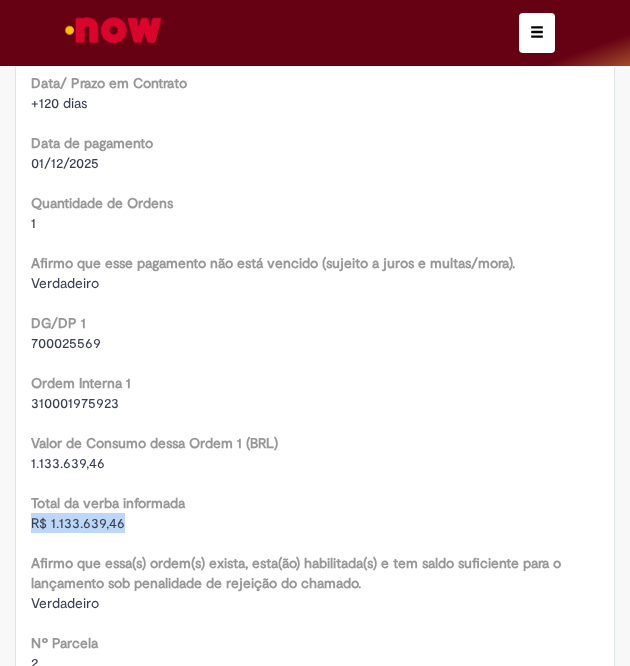 drag, startPoint x: 28, startPoint y: 511, endPoint x: 178, endPoint y: 515, distance: 150.05333 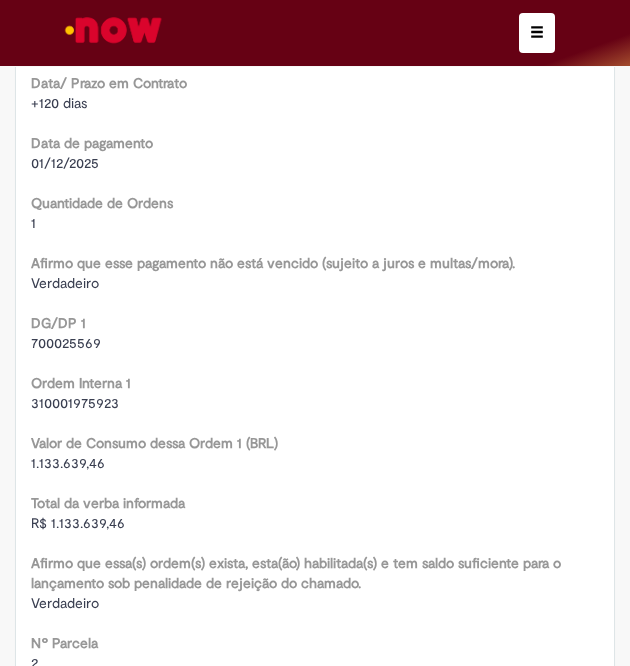 click on "Total da verba informada
R$ 1.133.639,46" at bounding box center (315, 510) 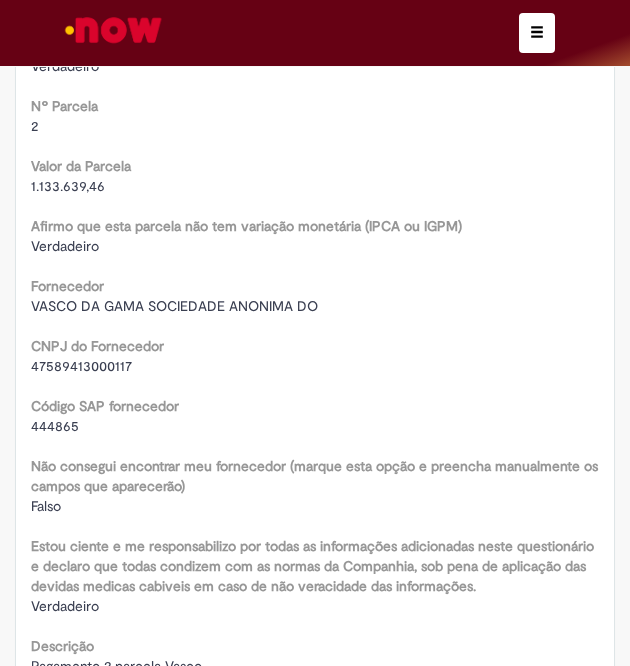 scroll, scrollTop: 2196, scrollLeft: 0, axis: vertical 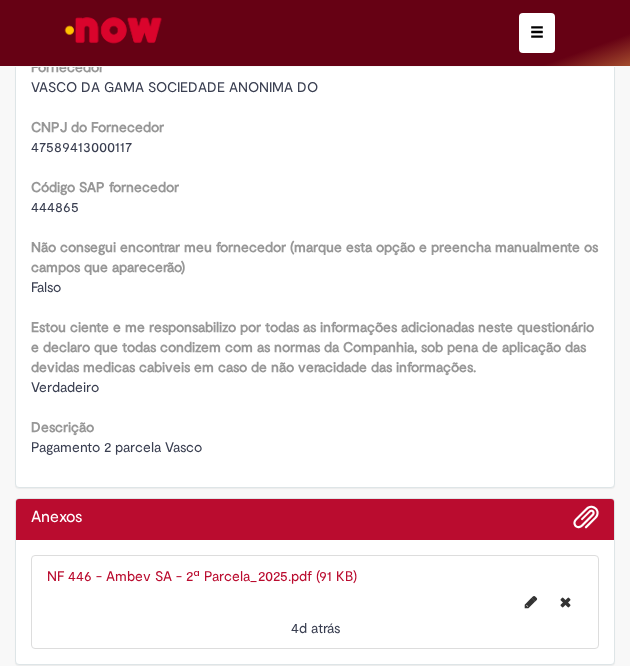 click on "NF 446 - Ambev SA - 2ª Parcela_2025.pdf (91 KB)" at bounding box center (202, 576) 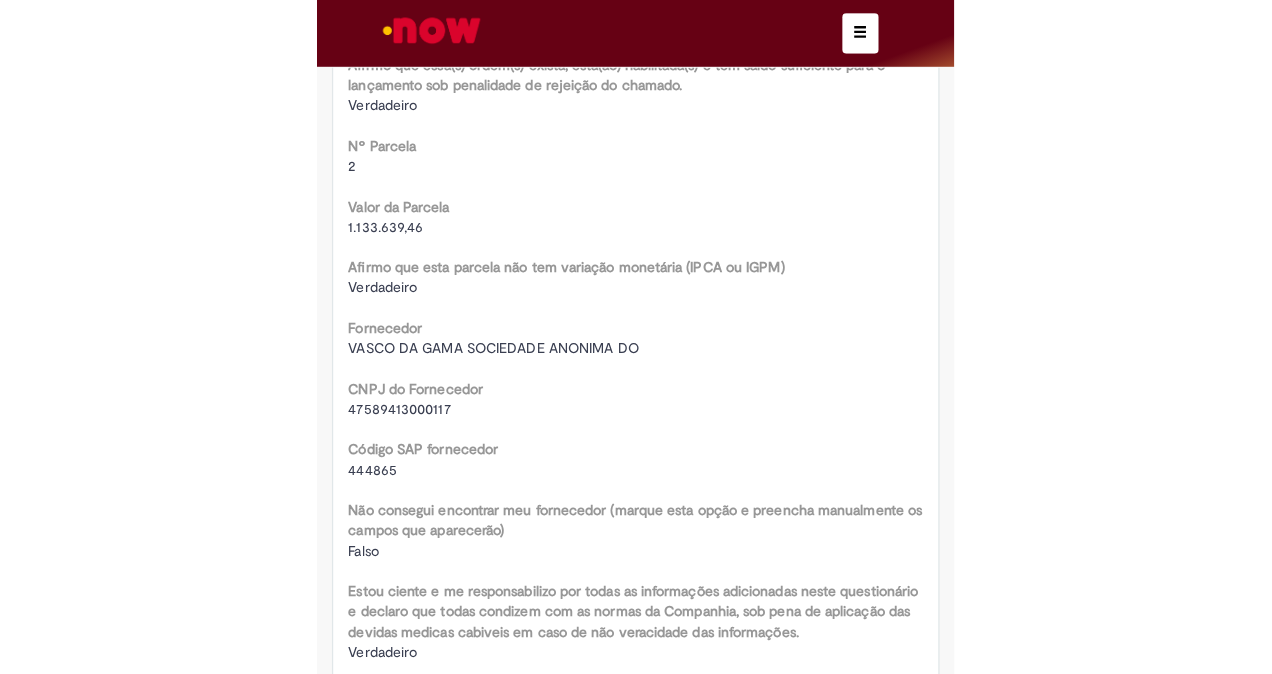 scroll, scrollTop: 1950, scrollLeft: 0, axis: vertical 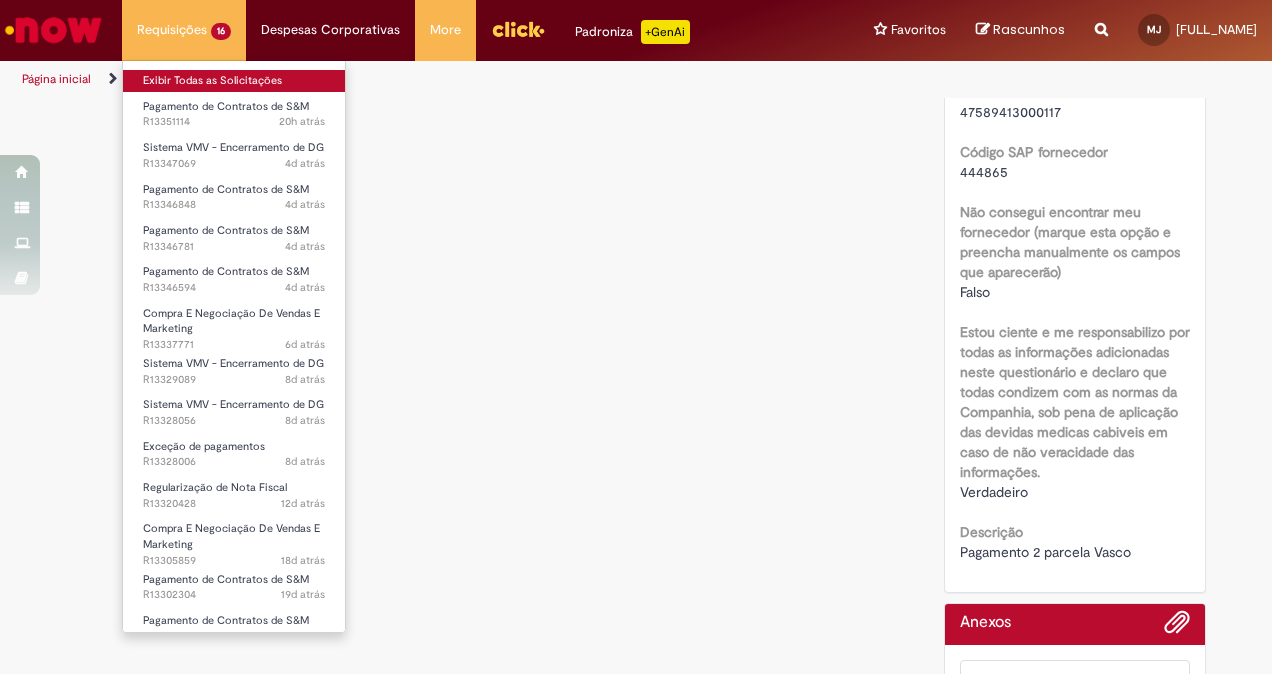 click on "Exibir Todas as Solicitações" at bounding box center [234, 81] 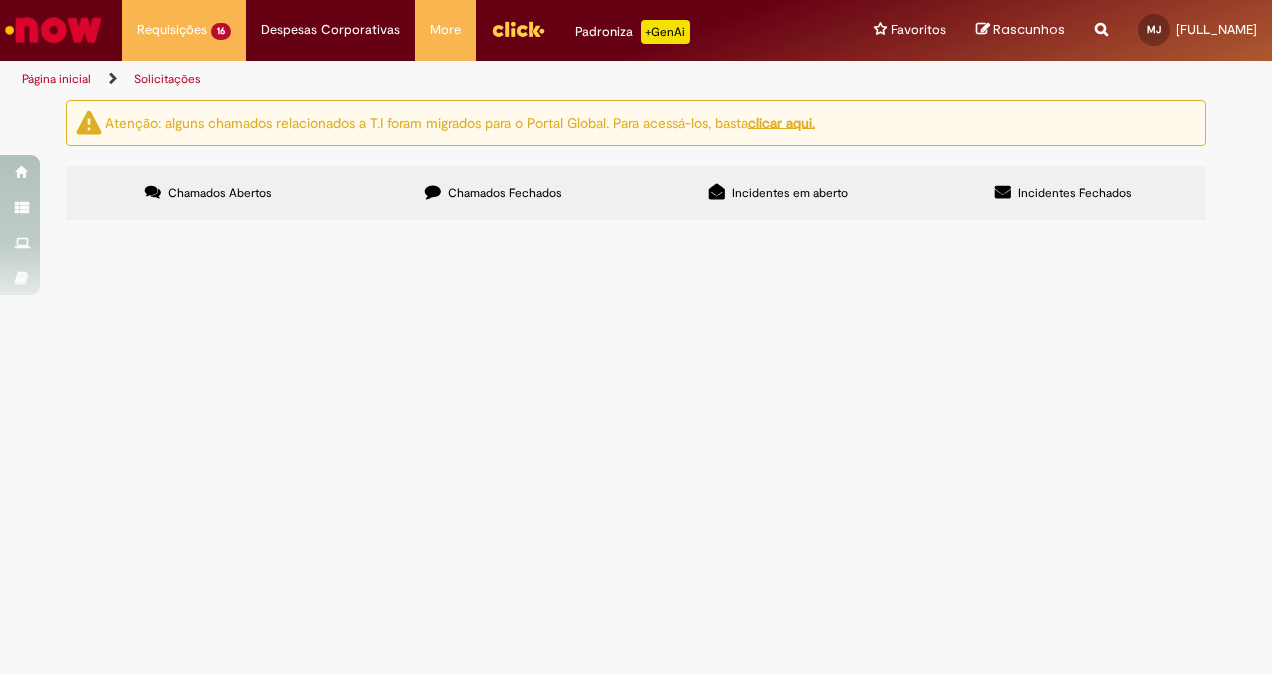 scroll, scrollTop: 316, scrollLeft: 0, axis: vertical 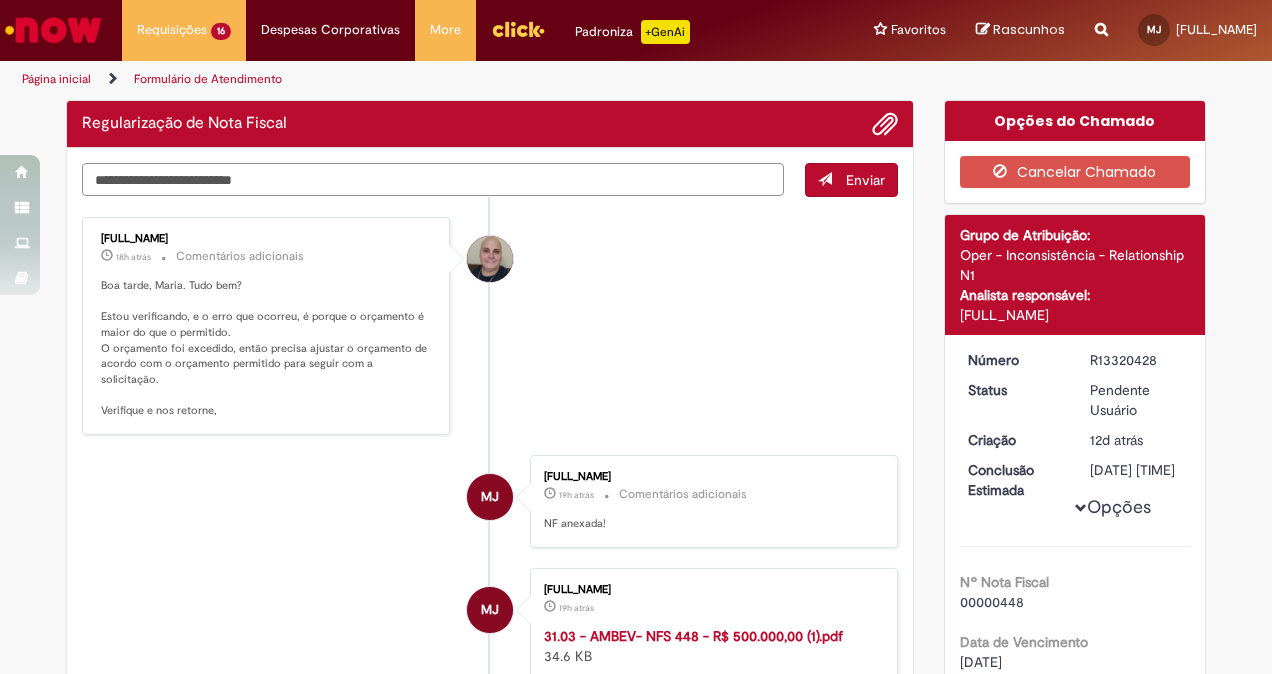 click at bounding box center [433, 179] 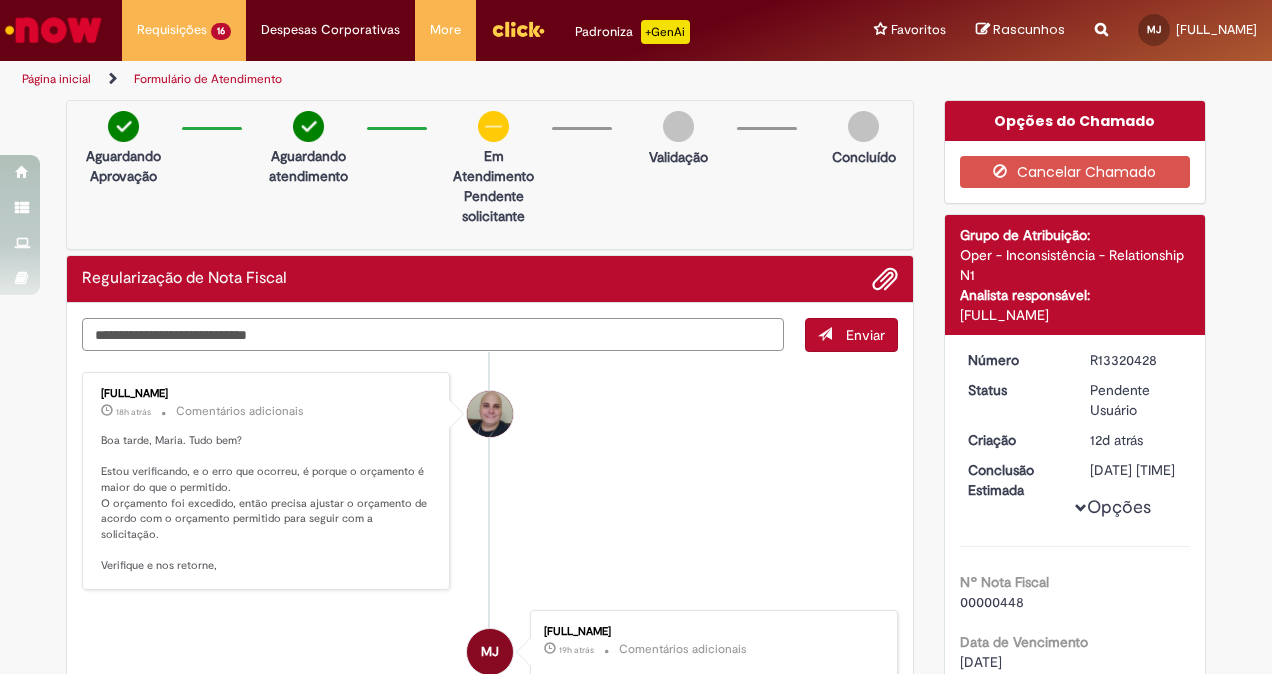 click on "**********" at bounding box center (433, 334) 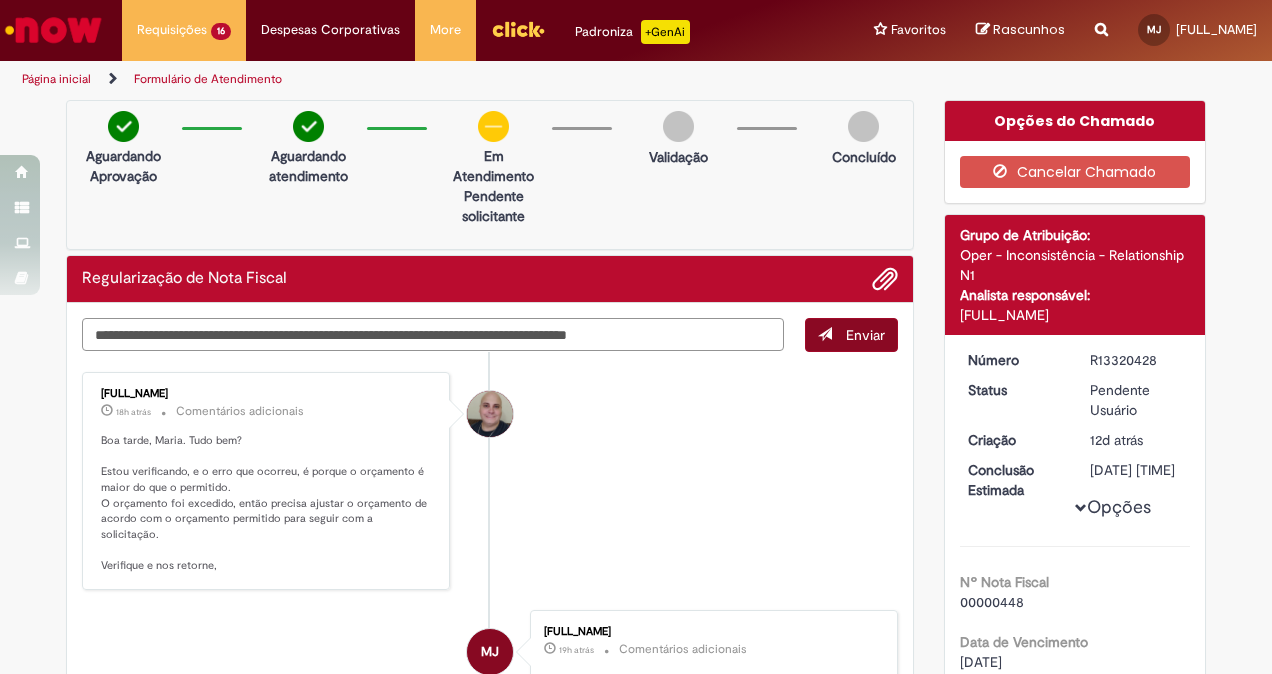 type on "**********" 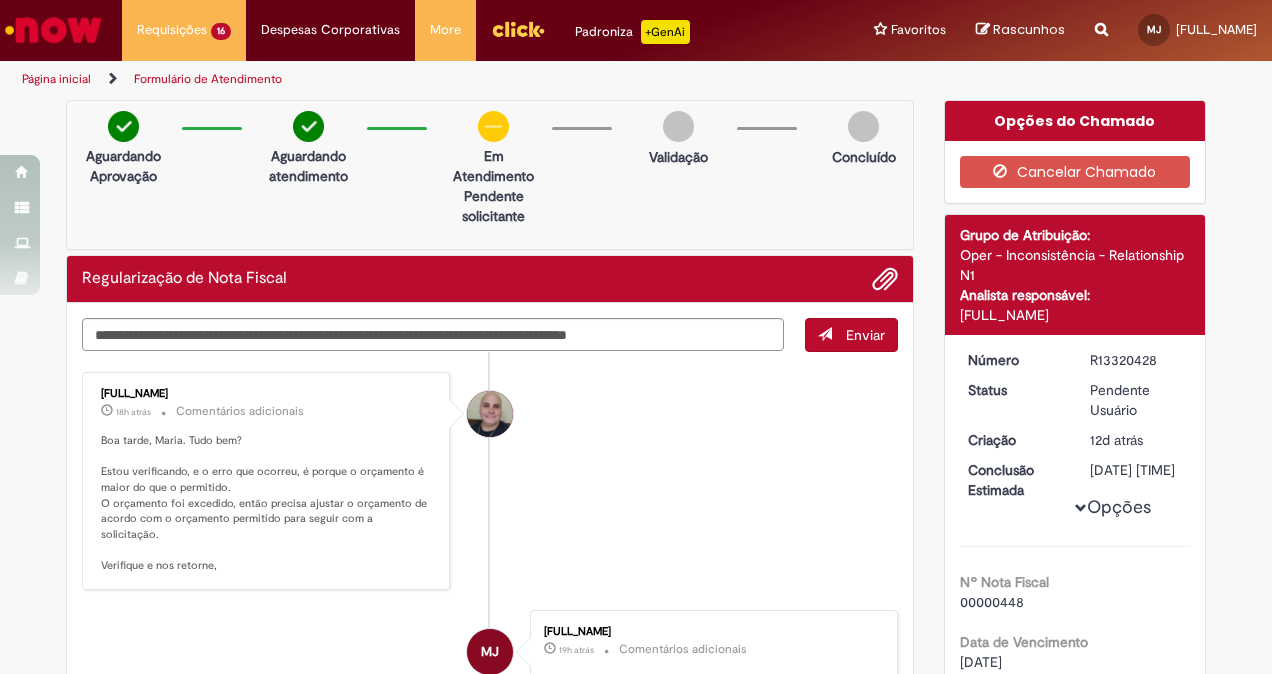 click at bounding box center [825, 334] 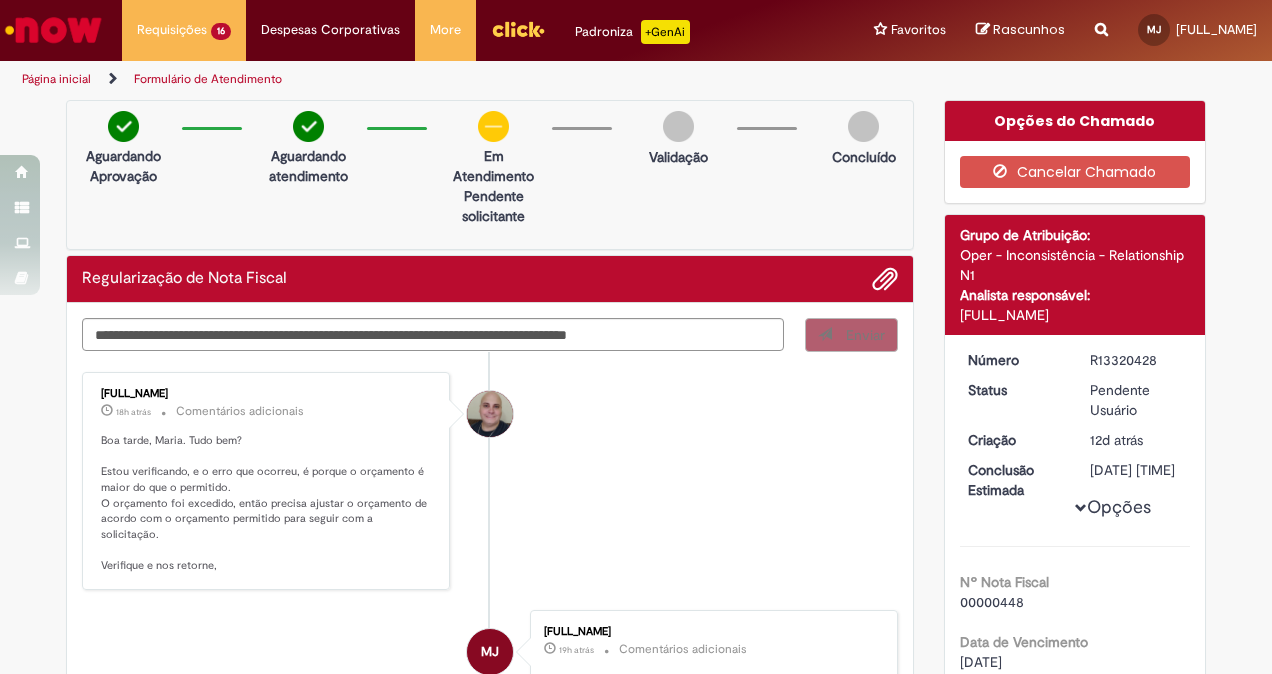 type 